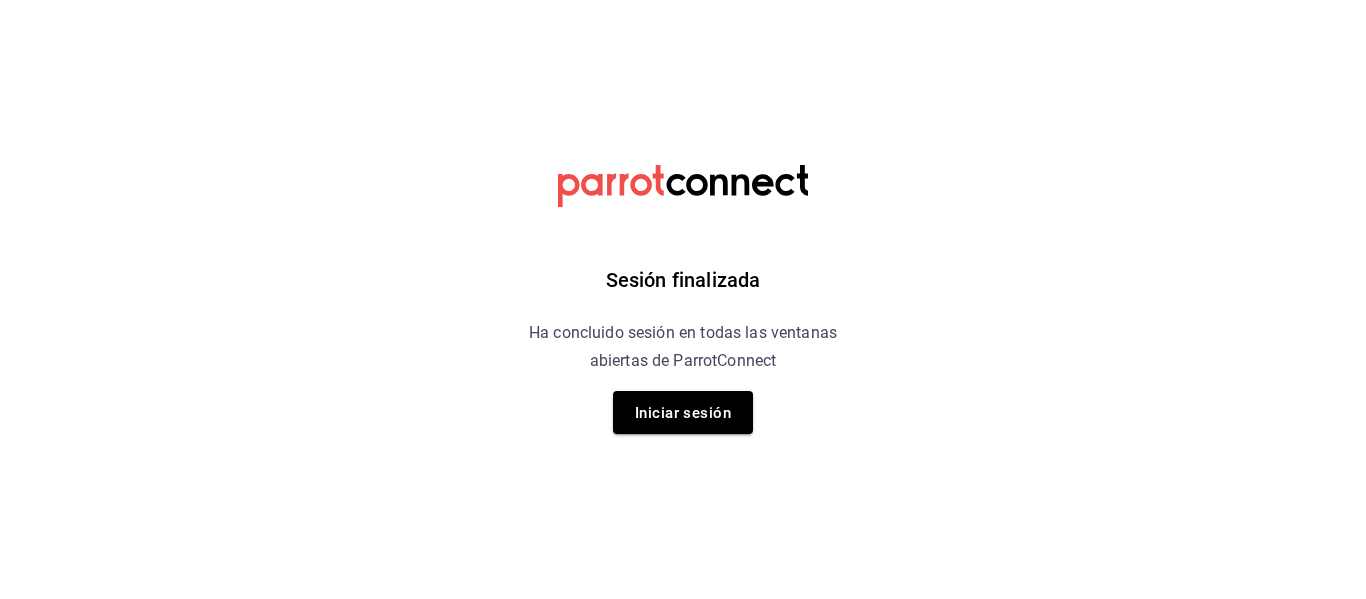 scroll, scrollTop: 0, scrollLeft: 0, axis: both 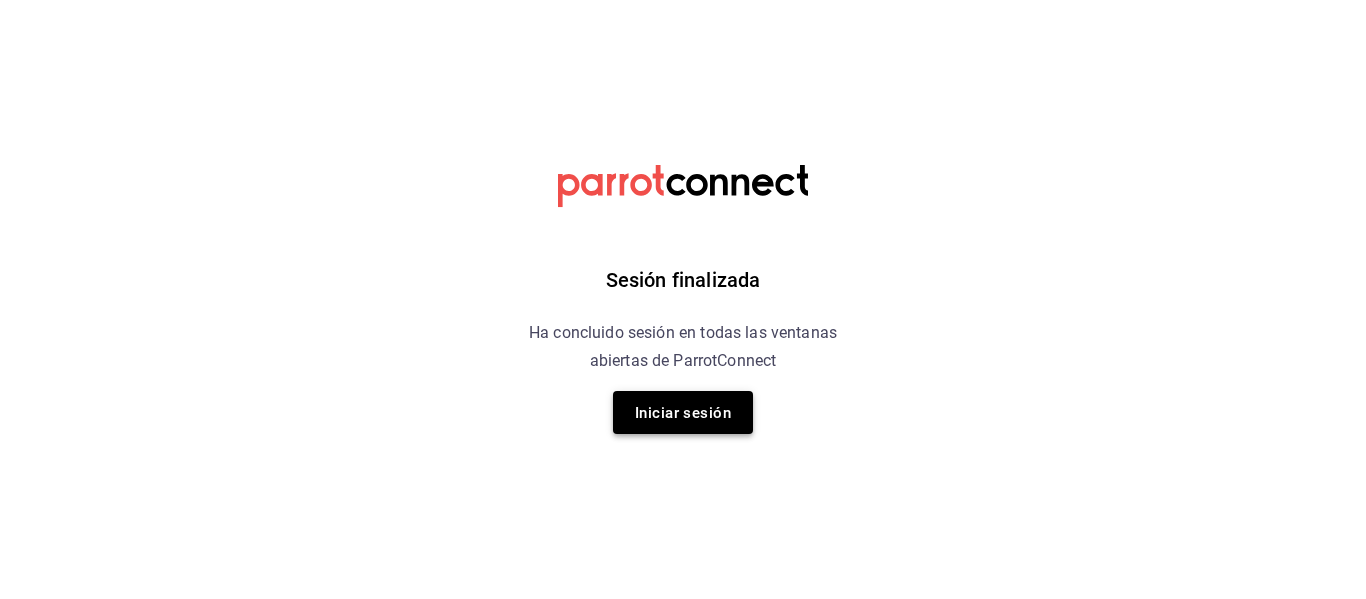 click on "Iniciar sesión" at bounding box center [683, 413] 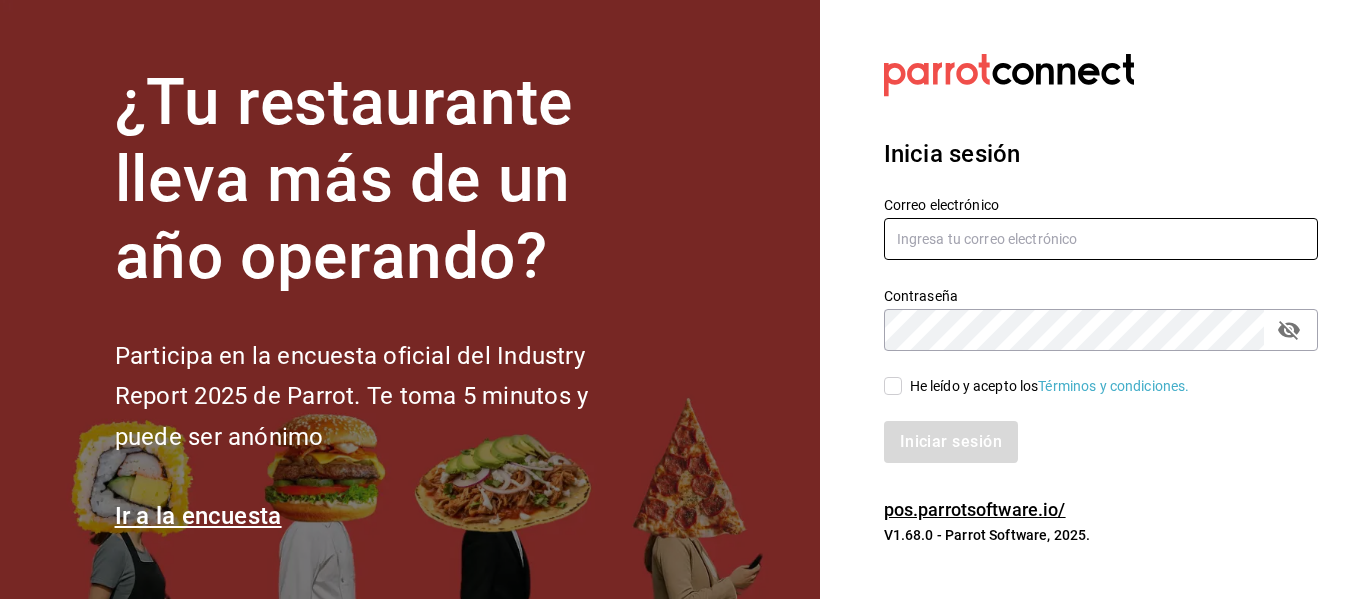 type on "[EMAIL]" 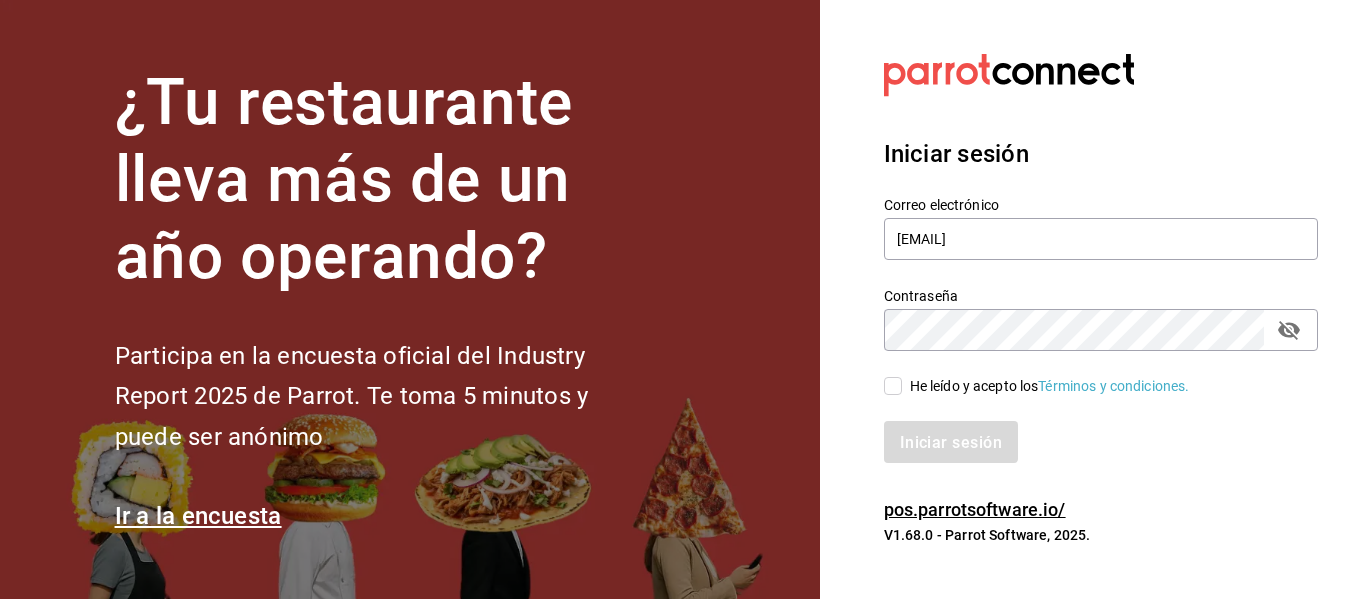 click on "He leído y acepto los  Términos y condiciones." at bounding box center (893, 386) 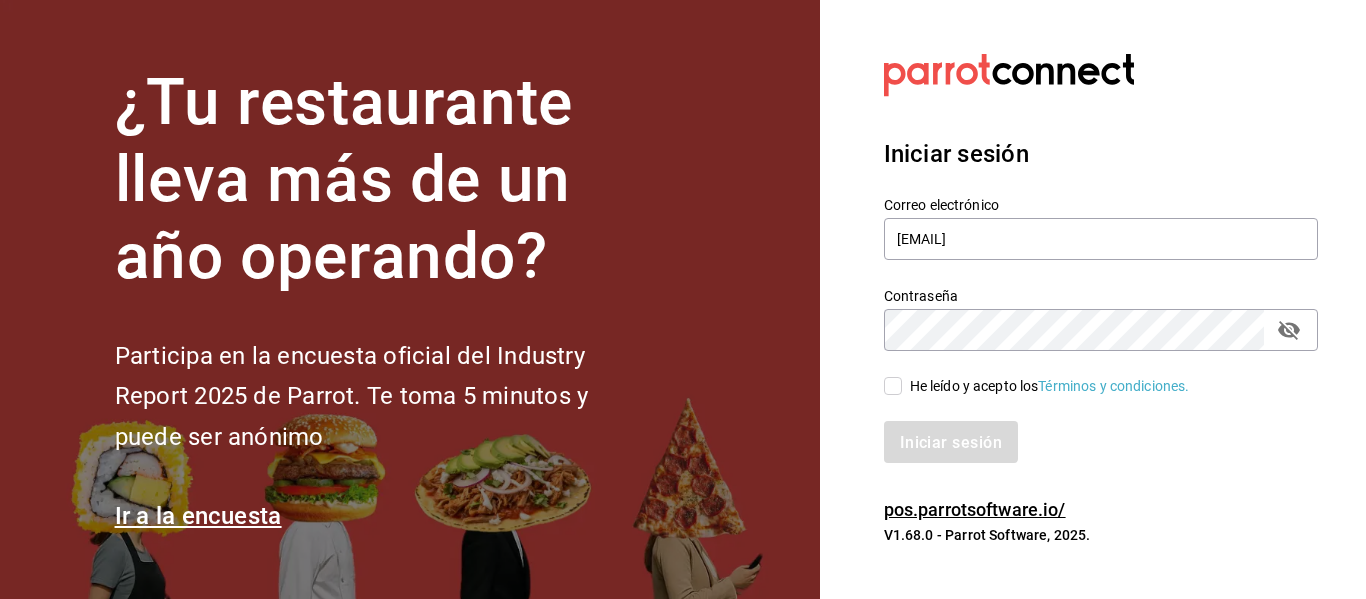checkbox on "true" 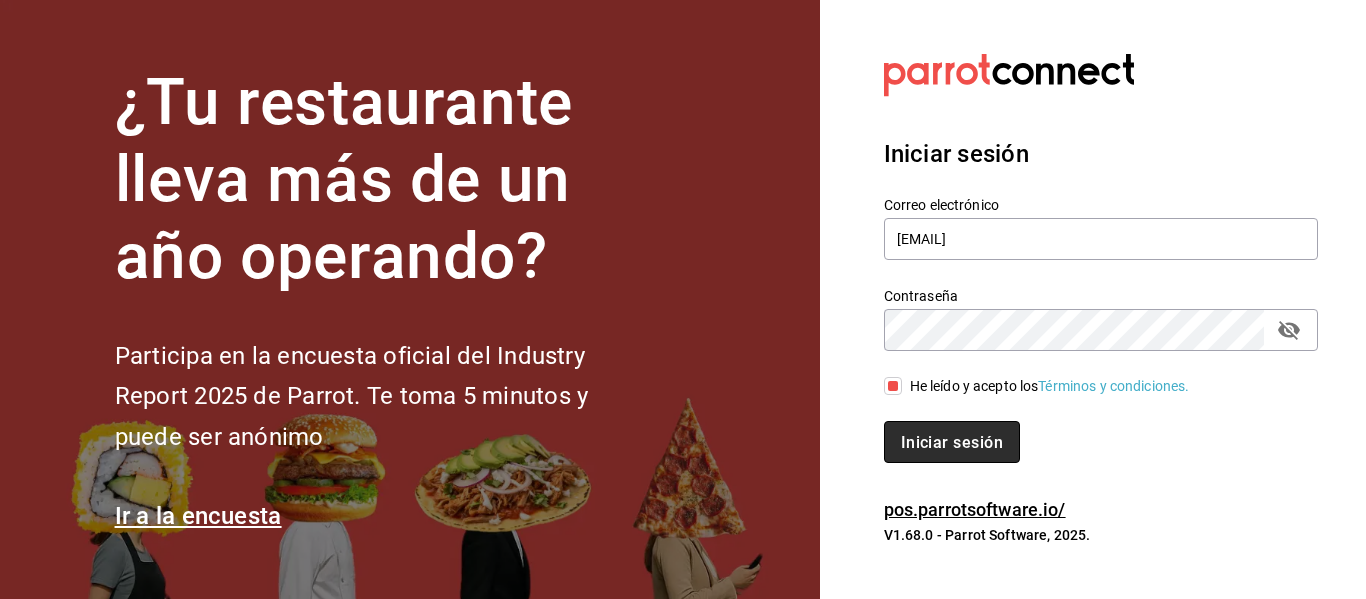 click on "Iniciar sesión" at bounding box center (952, 441) 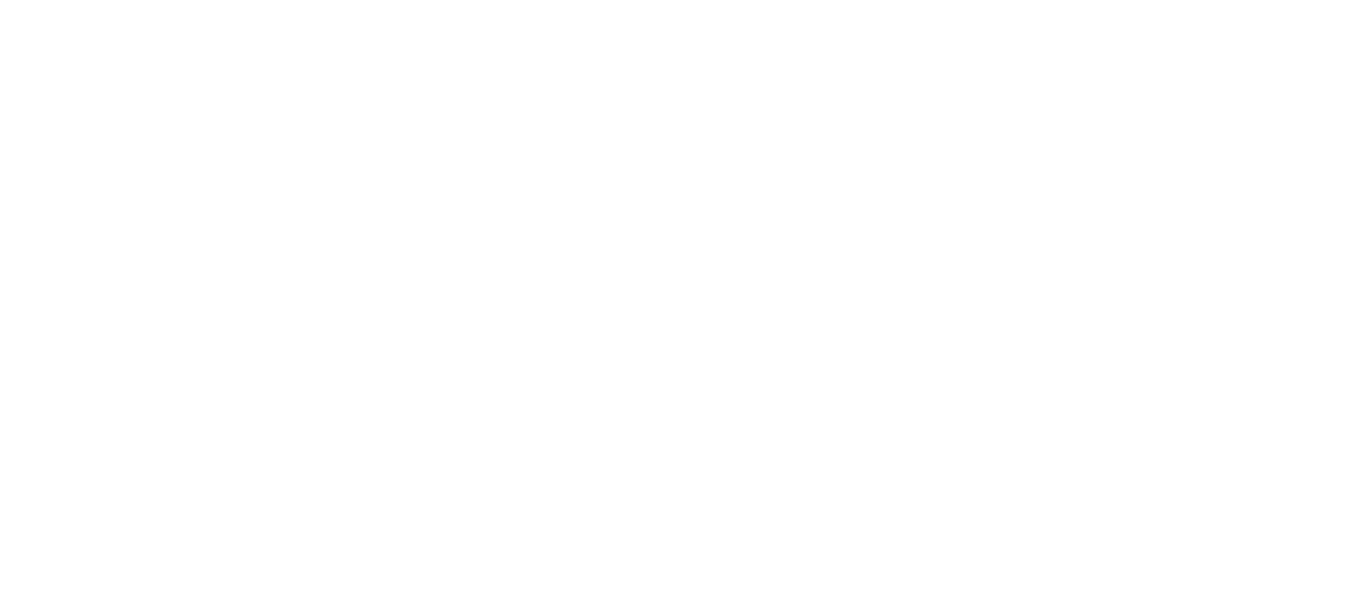 scroll, scrollTop: 0, scrollLeft: 0, axis: both 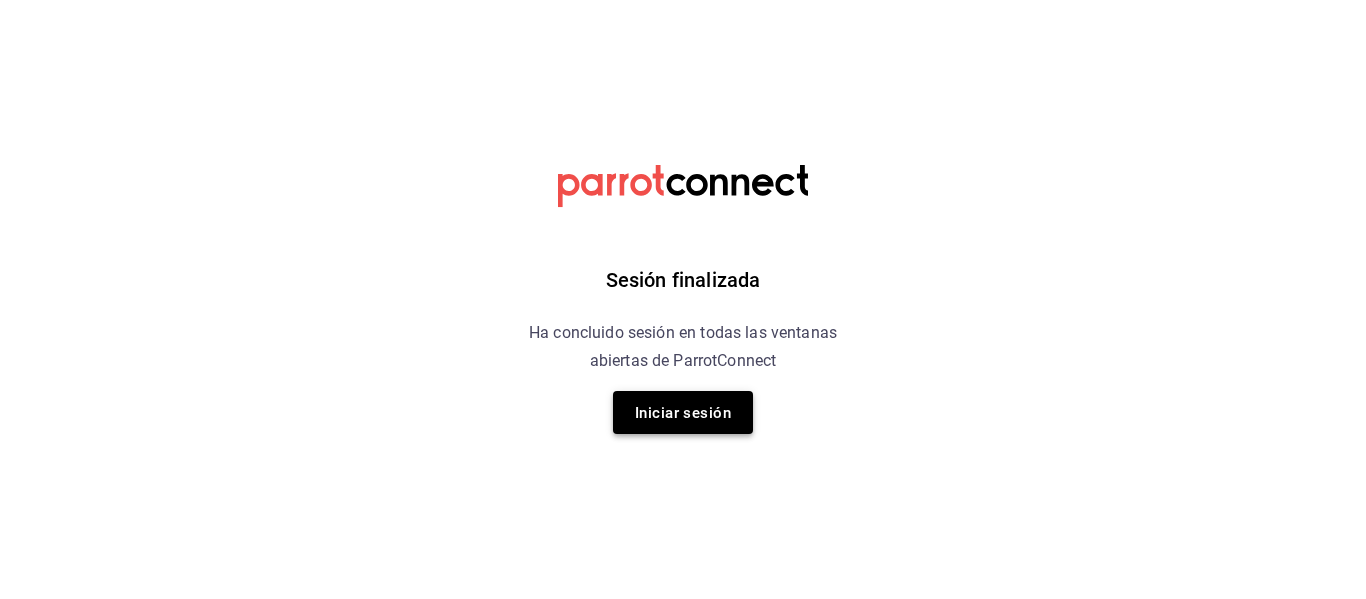 click on "Iniciar sesión" at bounding box center (683, 413) 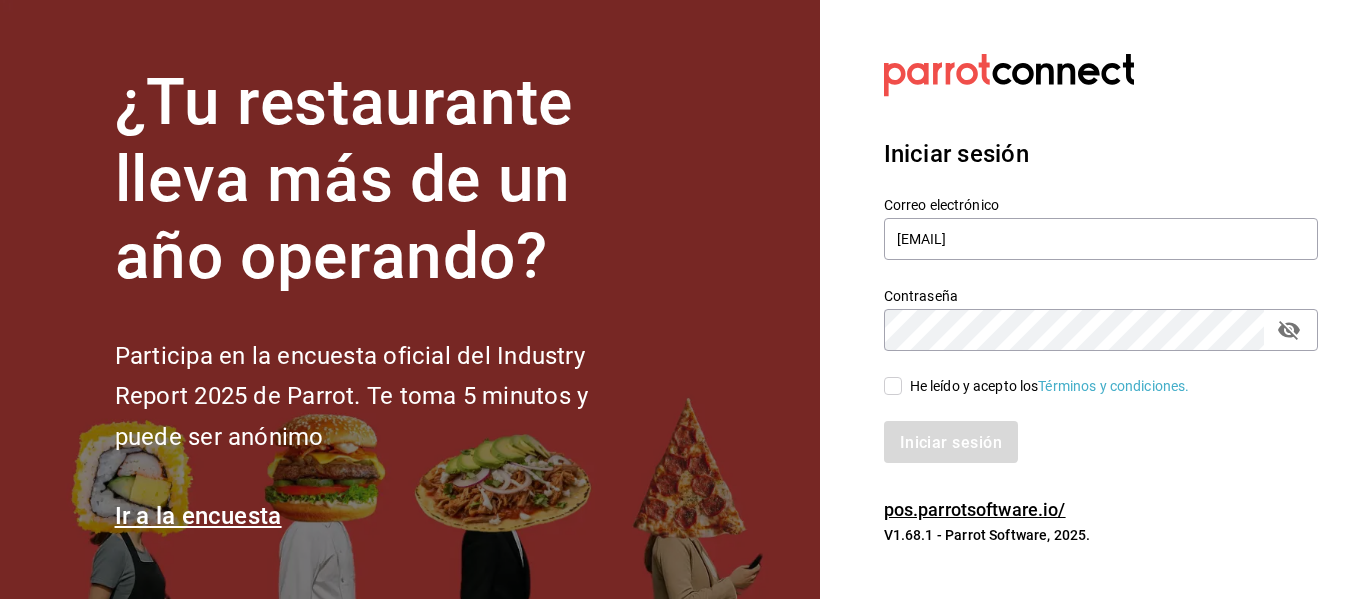 click on "He leído y acepto los  Términos y condiciones." at bounding box center [893, 386] 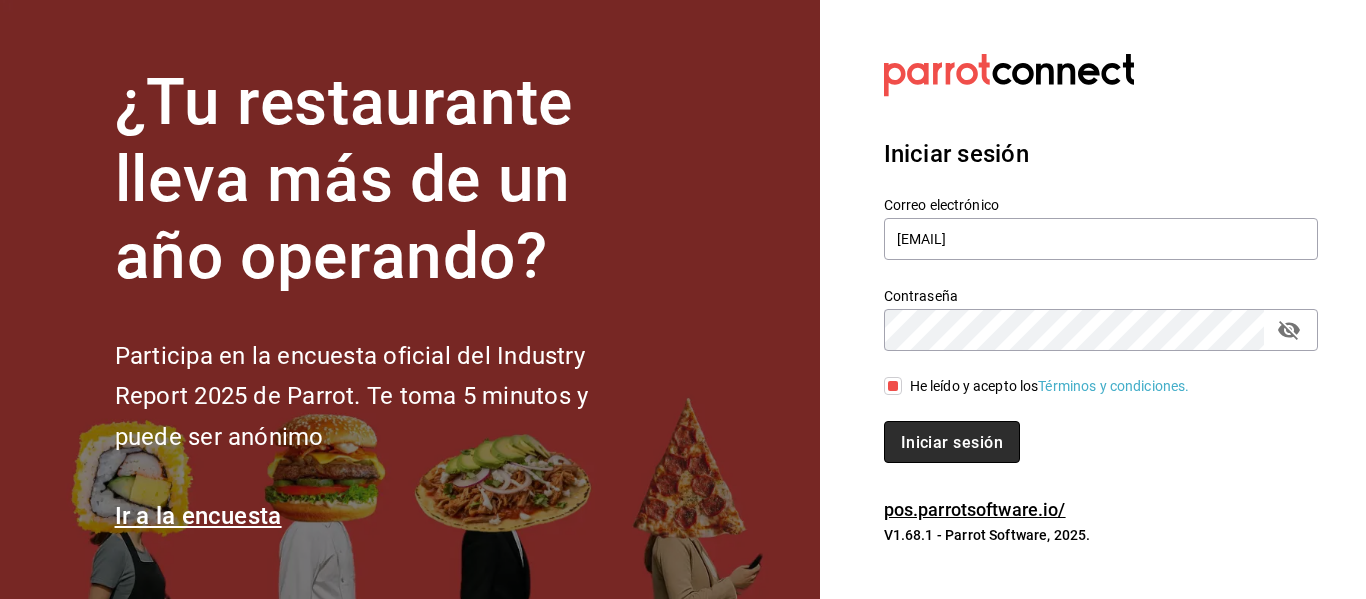 click on "Iniciar sesión" at bounding box center (952, 441) 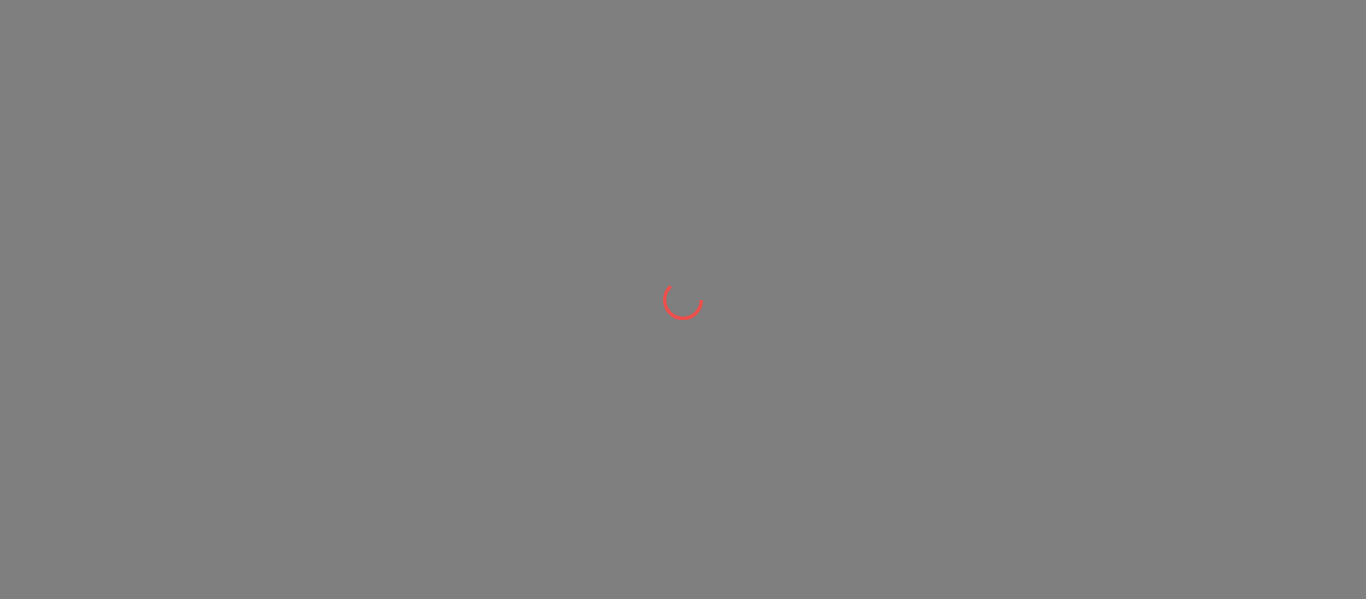 scroll, scrollTop: 0, scrollLeft: 0, axis: both 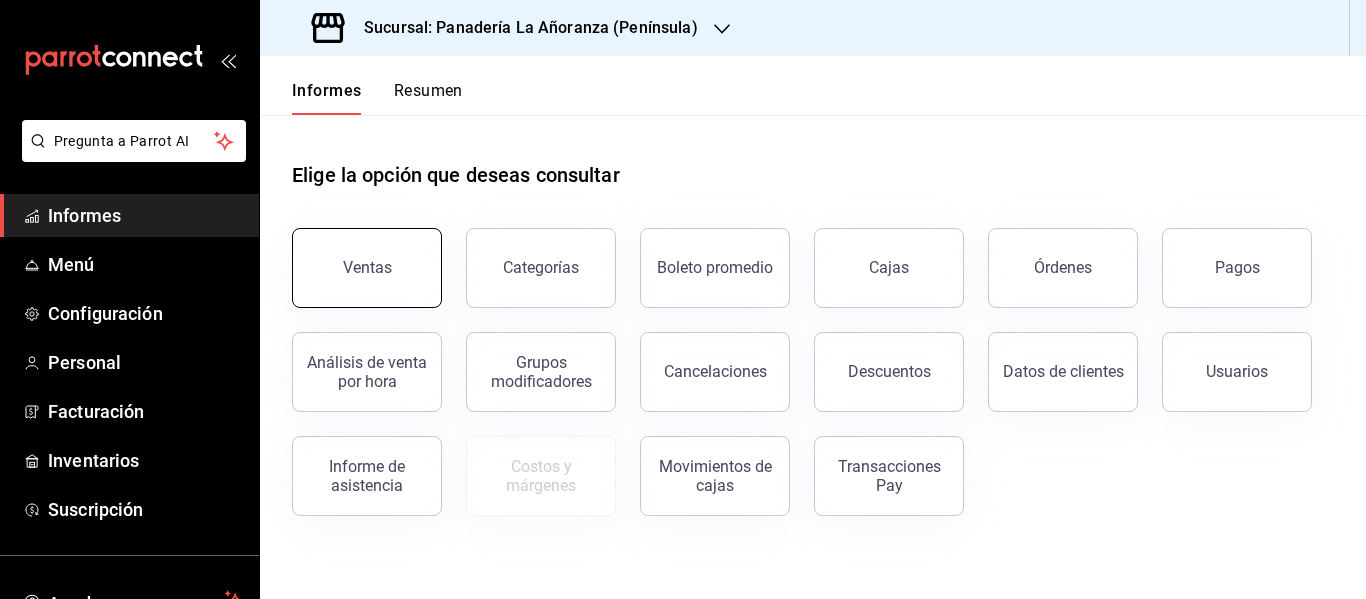 click on "Ventas" at bounding box center [367, 267] 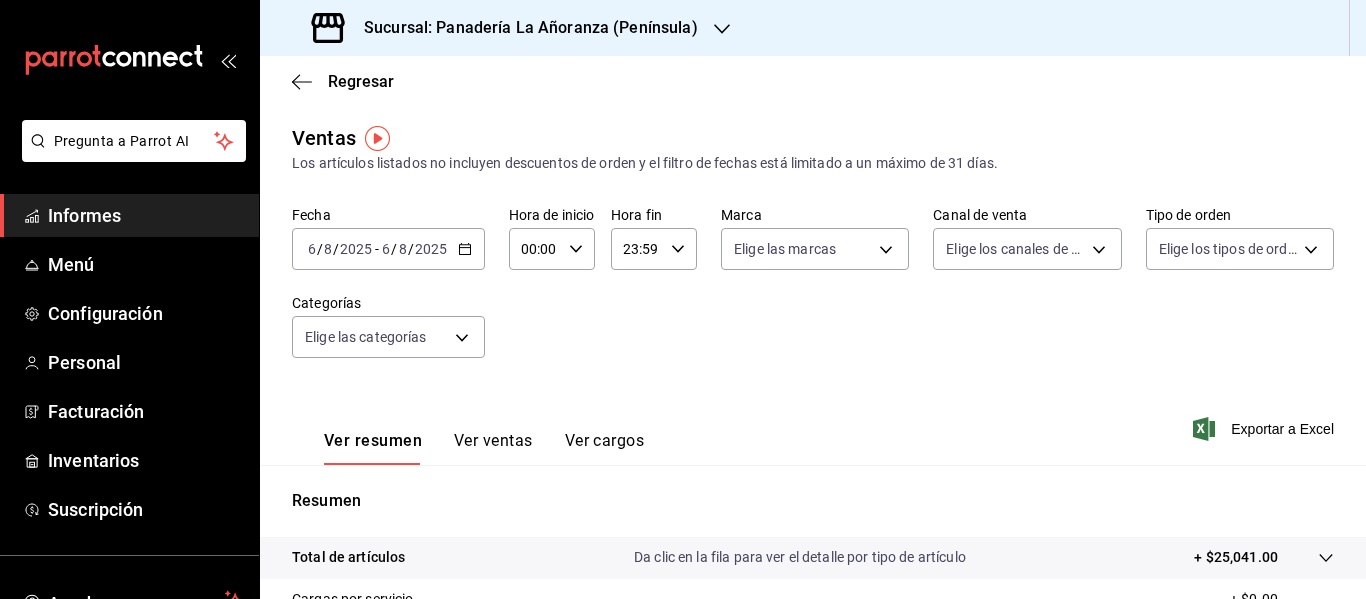 click 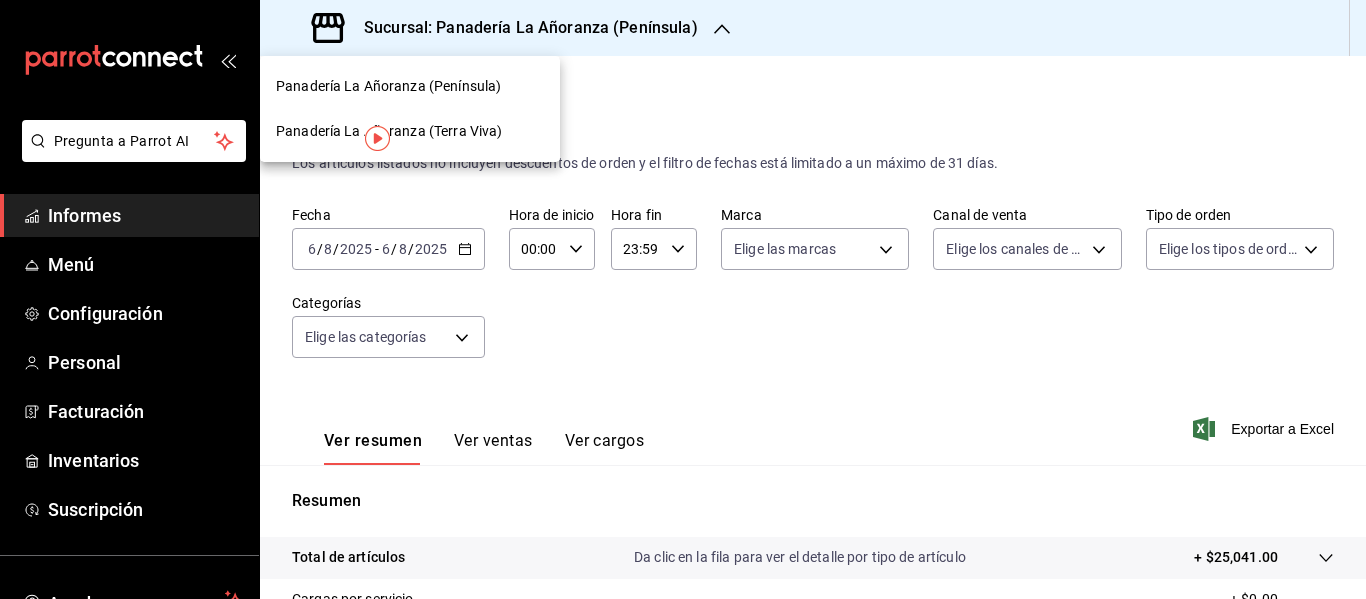 click on "Panadería La Añoranza (Terra Viva)" at bounding box center (389, 131) 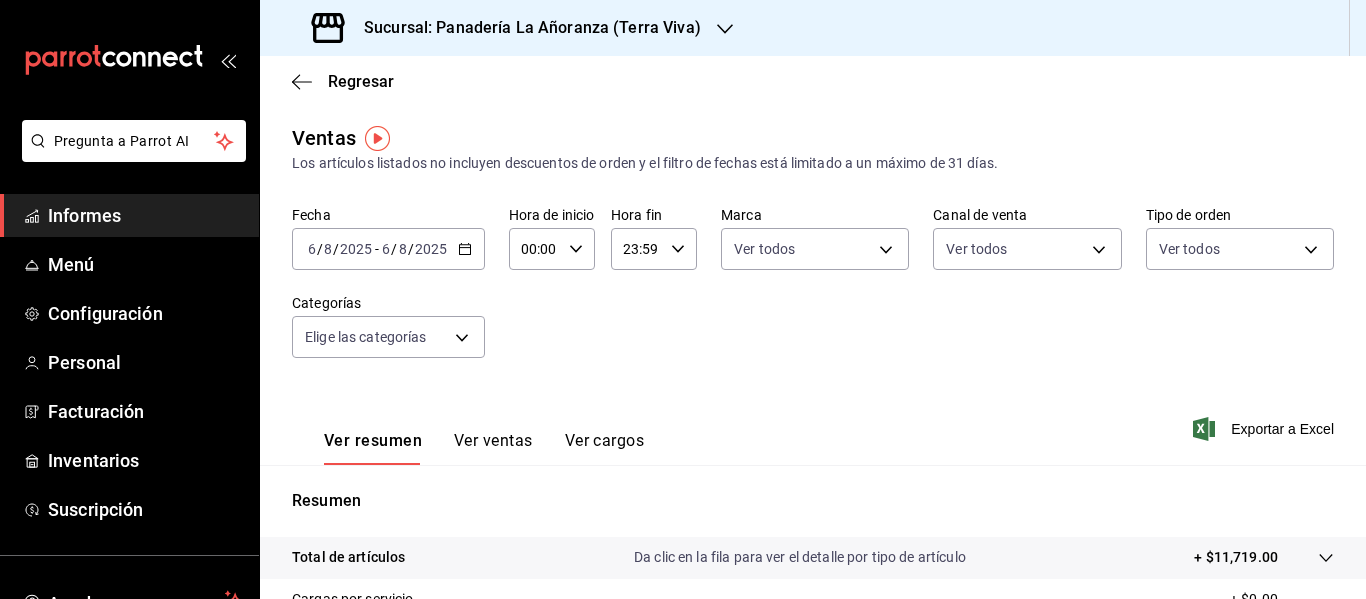 click on "Ver ventas" at bounding box center (493, 440) 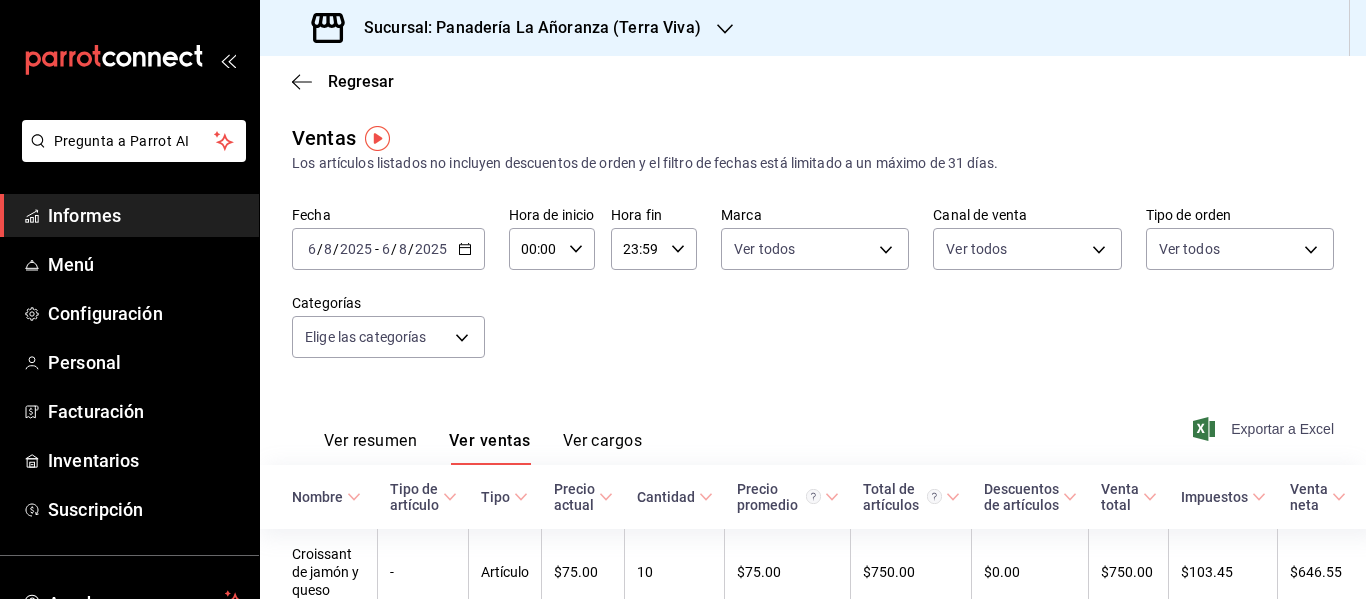 click on "Exportar a Excel" at bounding box center [1282, 429] 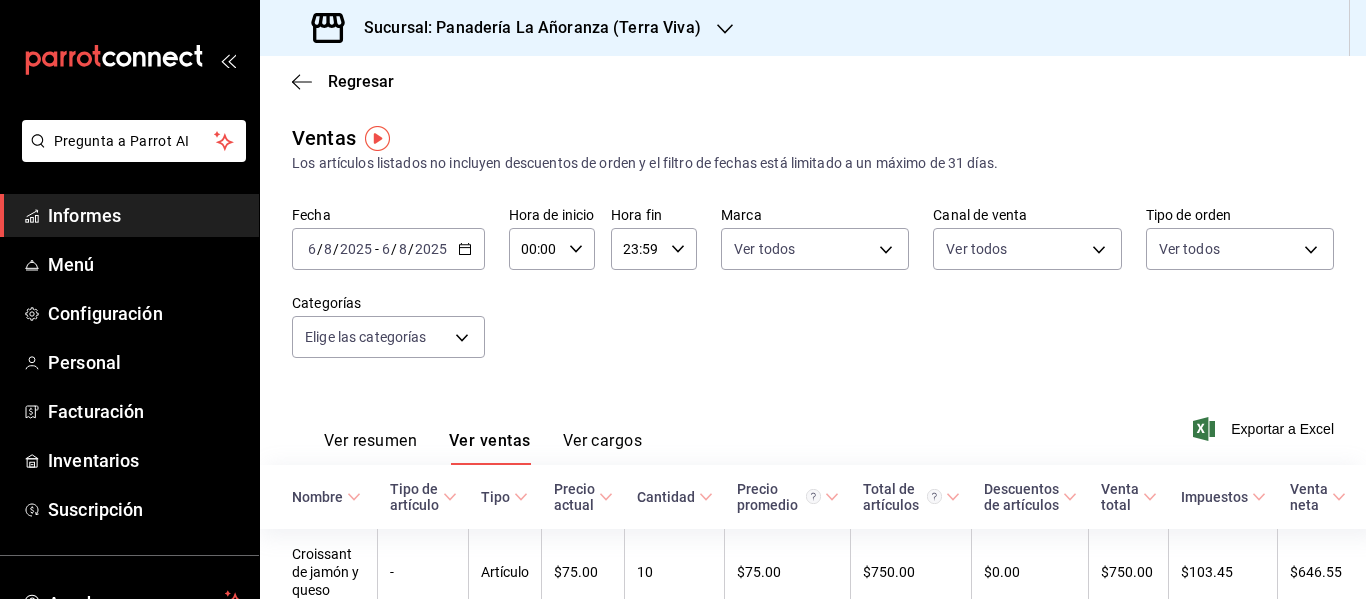 click 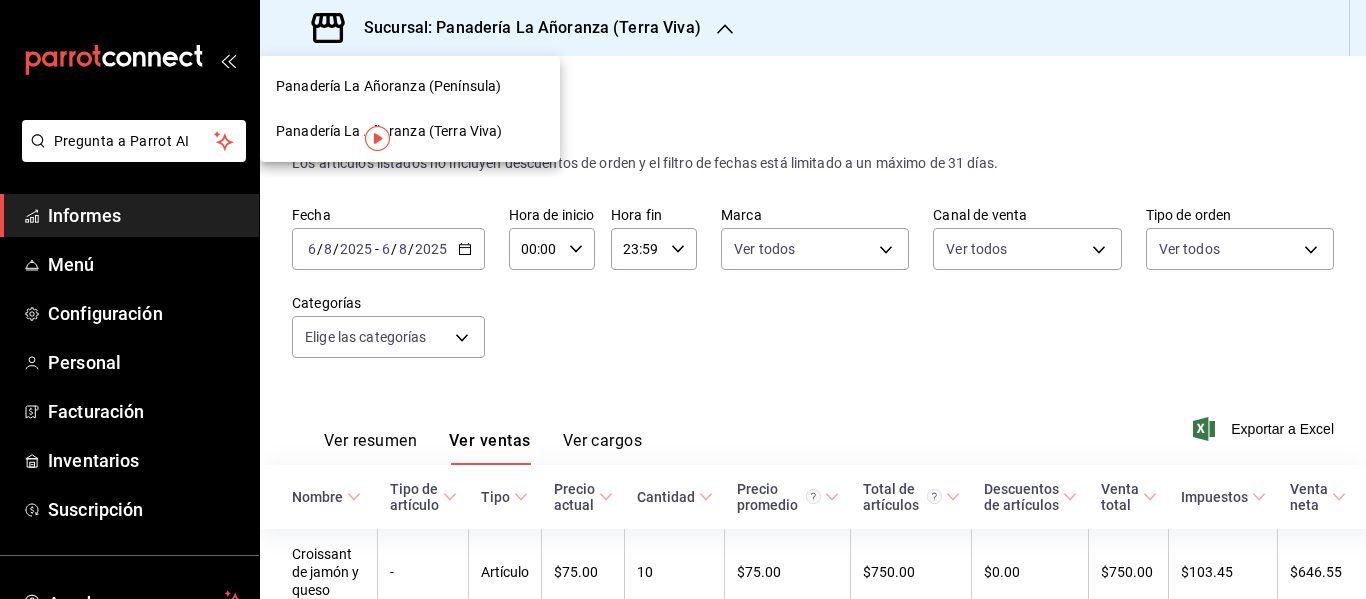 click on "Panadería La Añoranza (Península)" at bounding box center (388, 86) 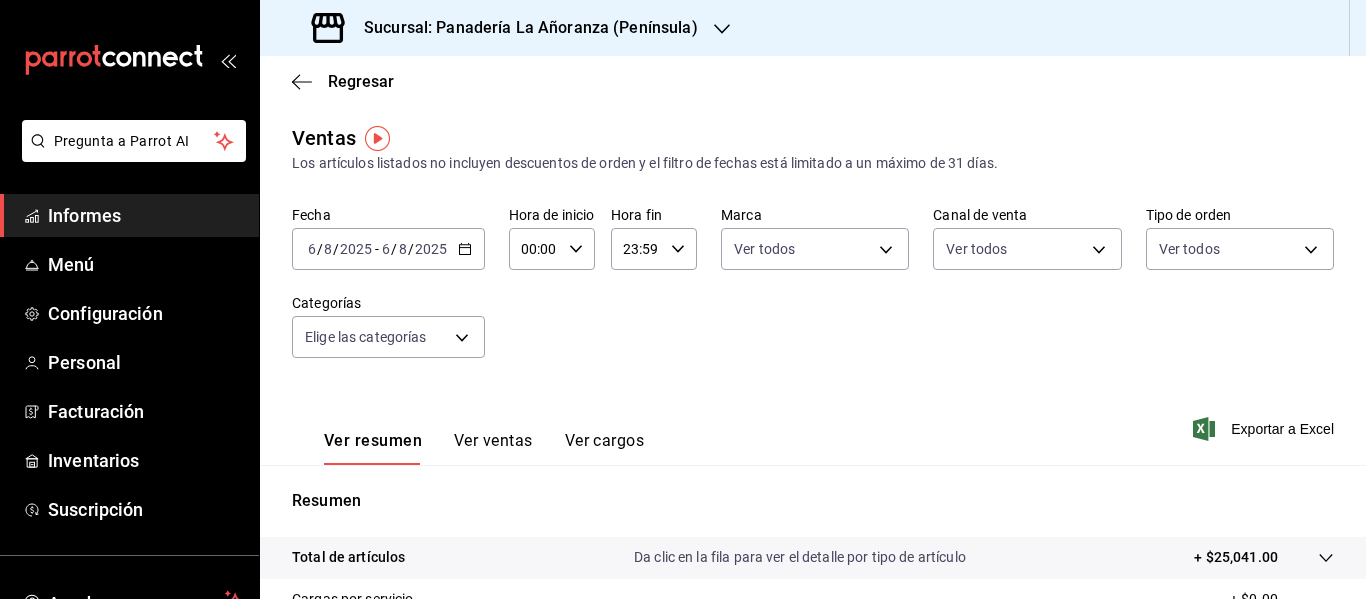click on "Ver ventas" at bounding box center (493, 440) 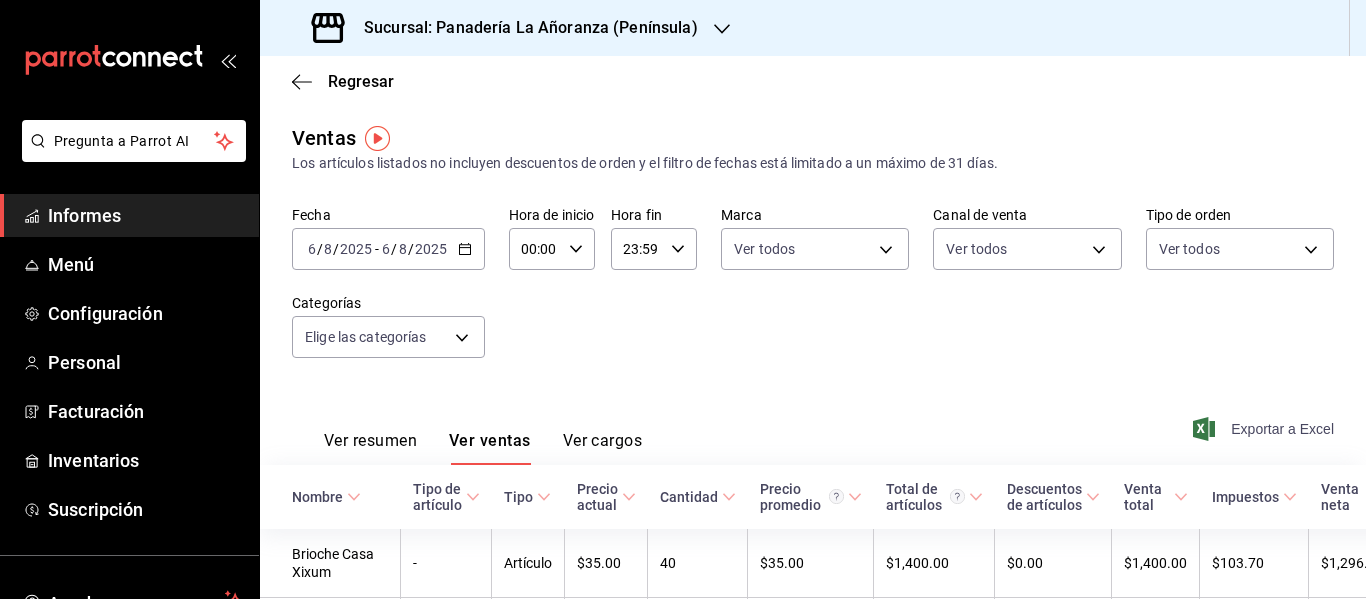 click on "Exportar a Excel" at bounding box center (1282, 429) 